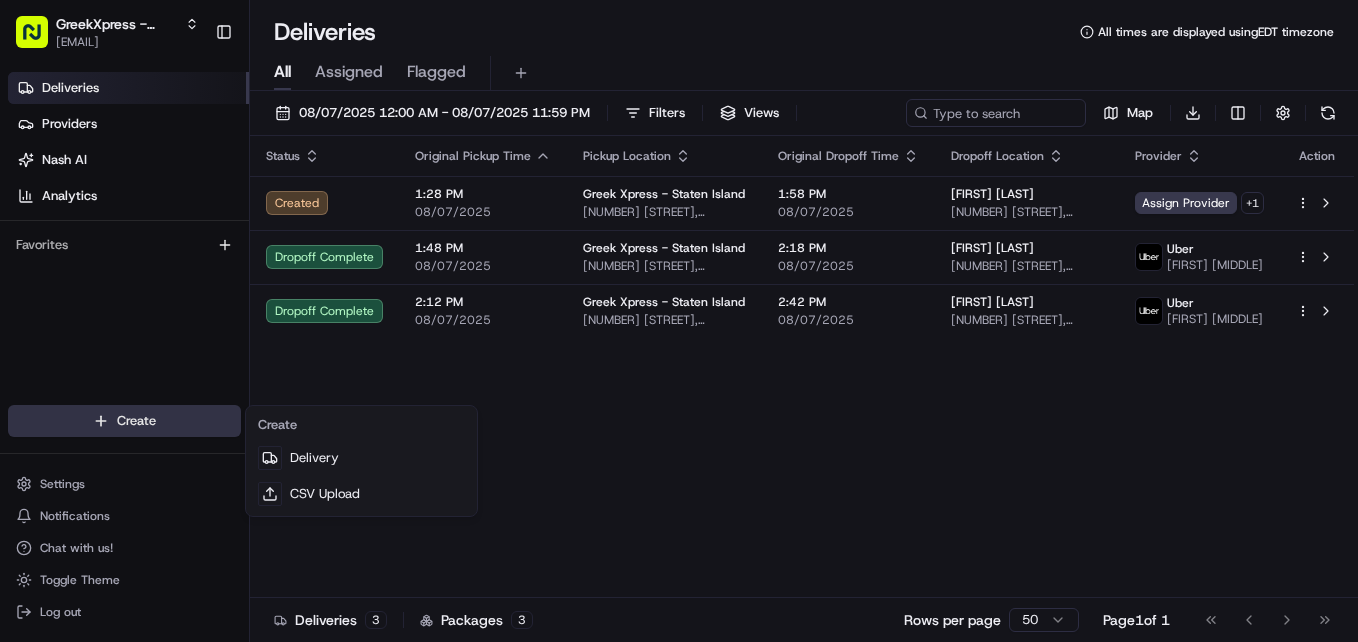 scroll, scrollTop: 0, scrollLeft: 0, axis: both 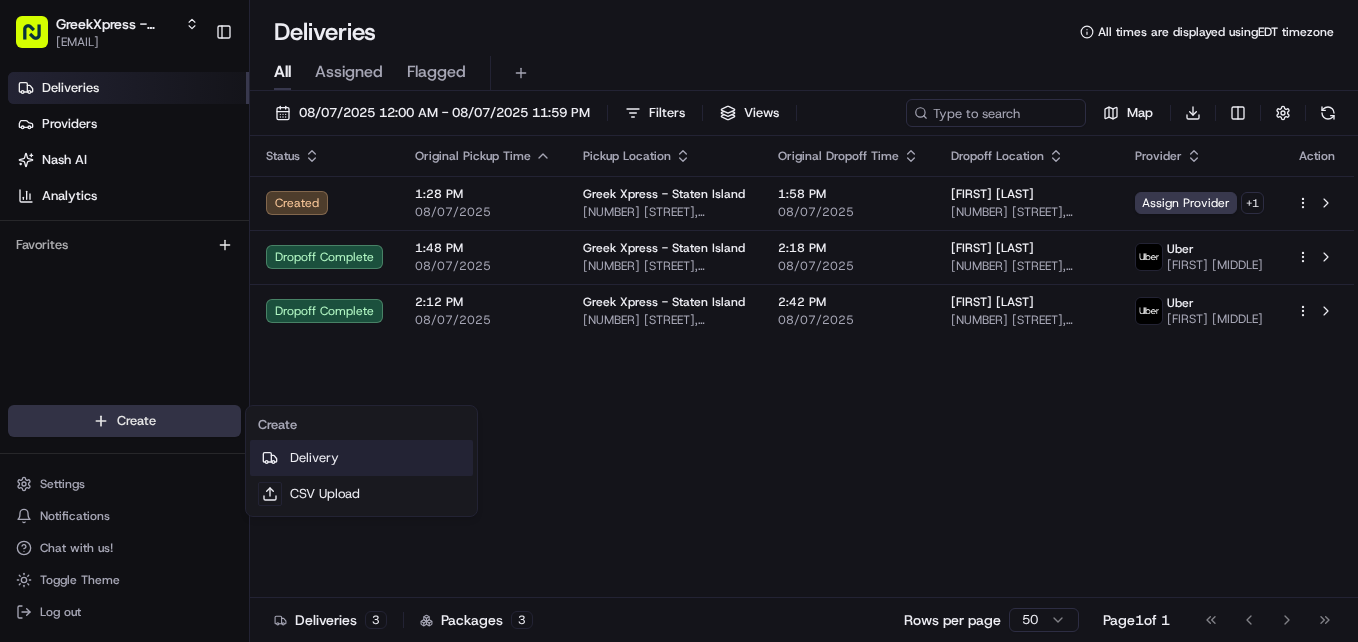 click on "Delivery" at bounding box center (361, 458) 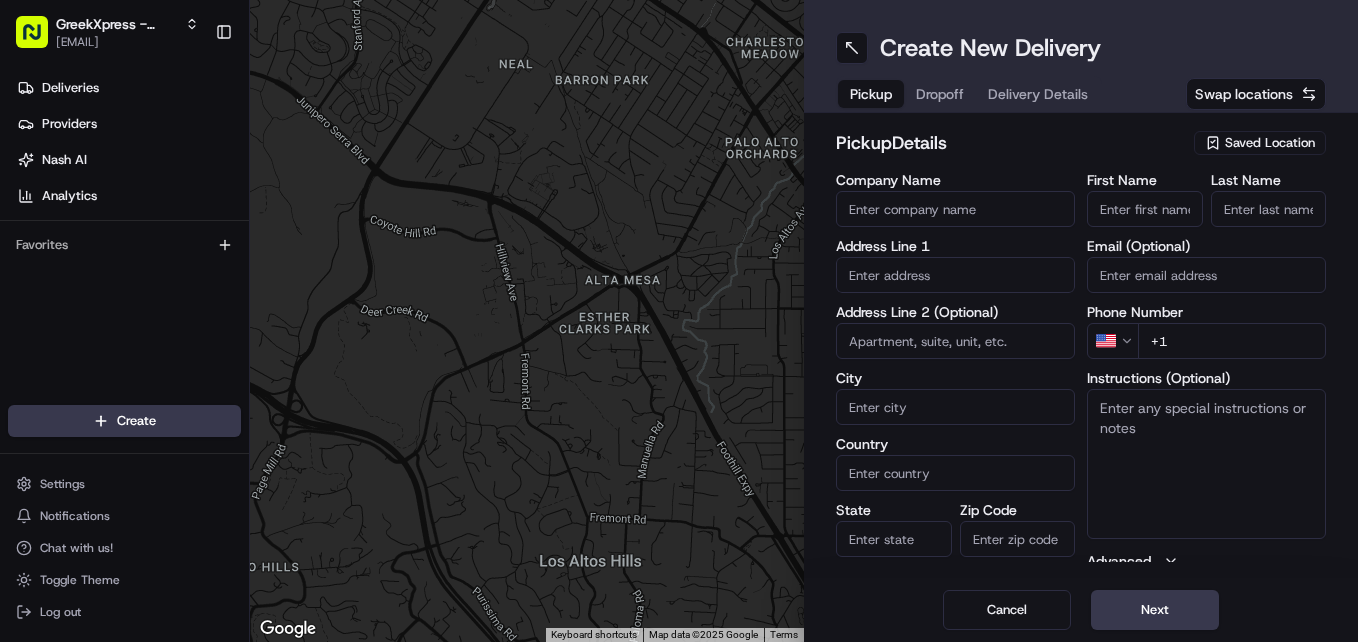 click on "Saved Location" at bounding box center [1270, 143] 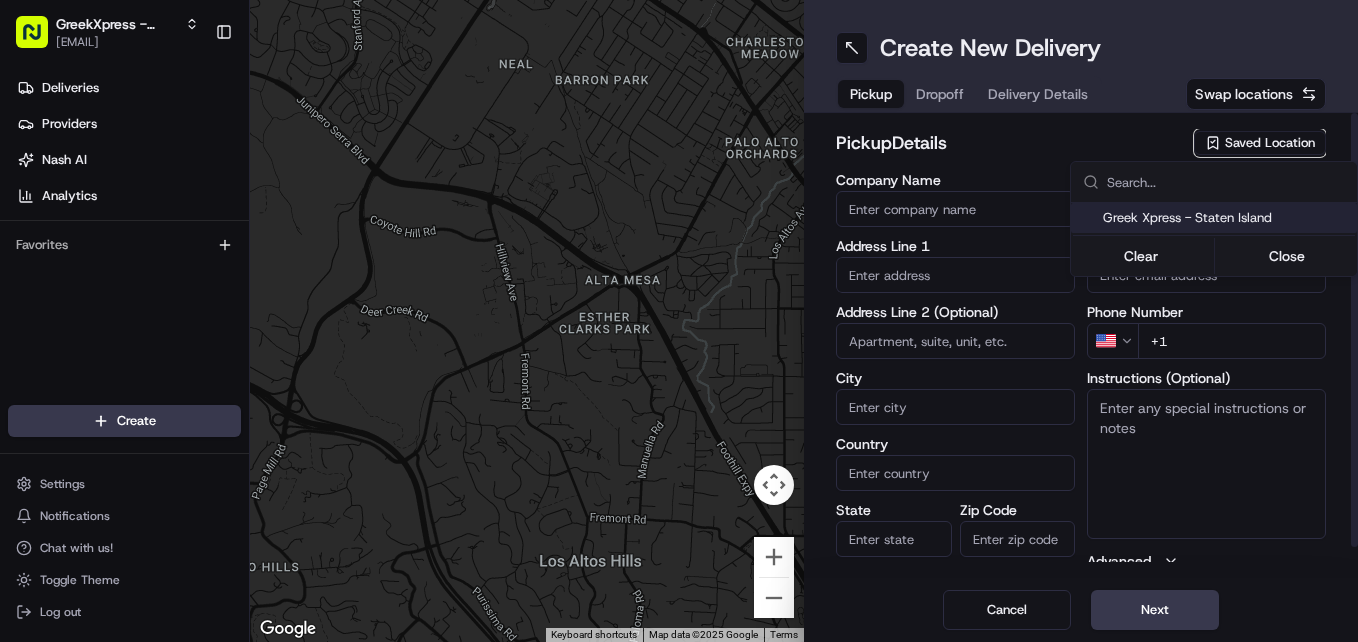 click on "Greek Xpress - Staten Island" at bounding box center (1226, 218) 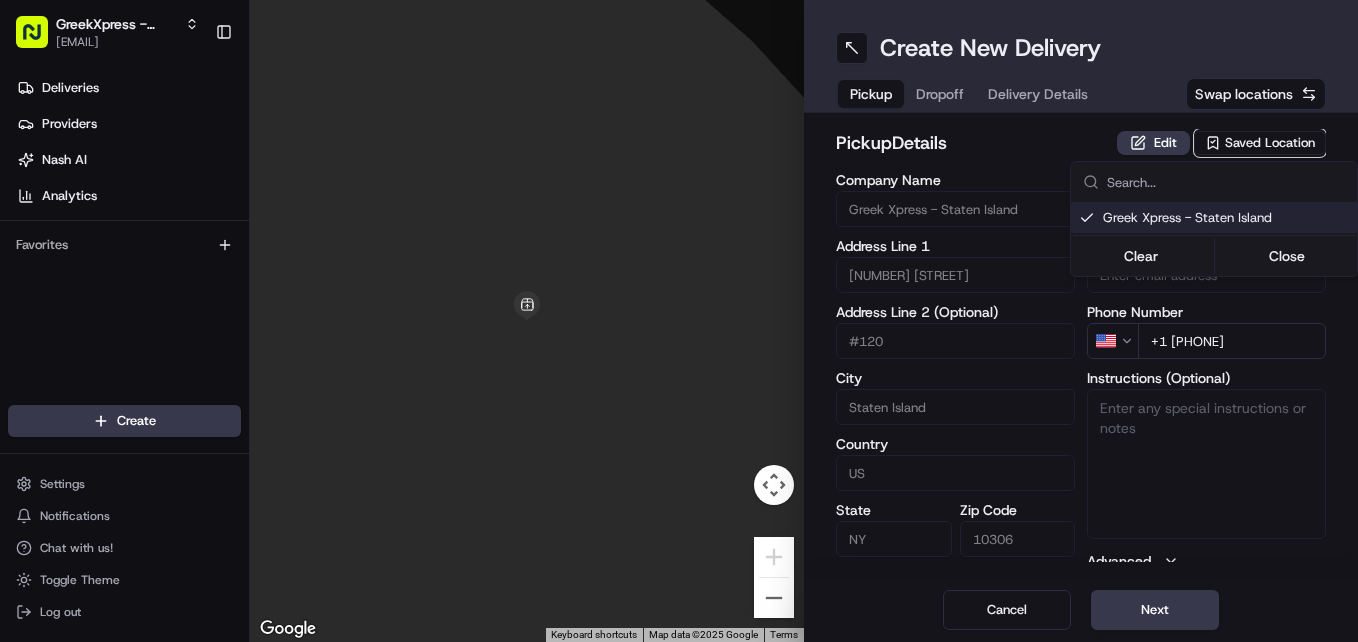 click on "[COMPANY] - [CITY] [EMAIL] Toggle Sidebar Deliveries Providers Nash AI Analytics Favorites Main Menu Members & Organization Organization Users Roles Preferences Customization Tracking Orchestration Automations Dispatch Strategy Locations Pickup Locations Dropoff Locations Billing Billing Refund Requests Integrations Notification Triggers Webhooks API Keys Request Logs Create Settings Notifications Chat with us! Toggle Theme Log out To navigate the map with touch gestures double-tap and hold your finger on the map, then drag the map. ← Move left → Move right ↑ Move up ↓ Move down + Zoom in - Zoom out Home Jump left by 75% End Jump right by 75% Page Up Jump up by 75% Page Down Jump down by 75% Keyboard shortcuts Map Data Map data ©2025 Google Map data ©2025 Google 2 m  Click to toggle between metric and imperial units Terms Report a map error Create New Delivery Pickup Dropoff Delivery Details Swap locations pickup  Details  Edit Saved Location Company Name #120" at bounding box center (679, 321) 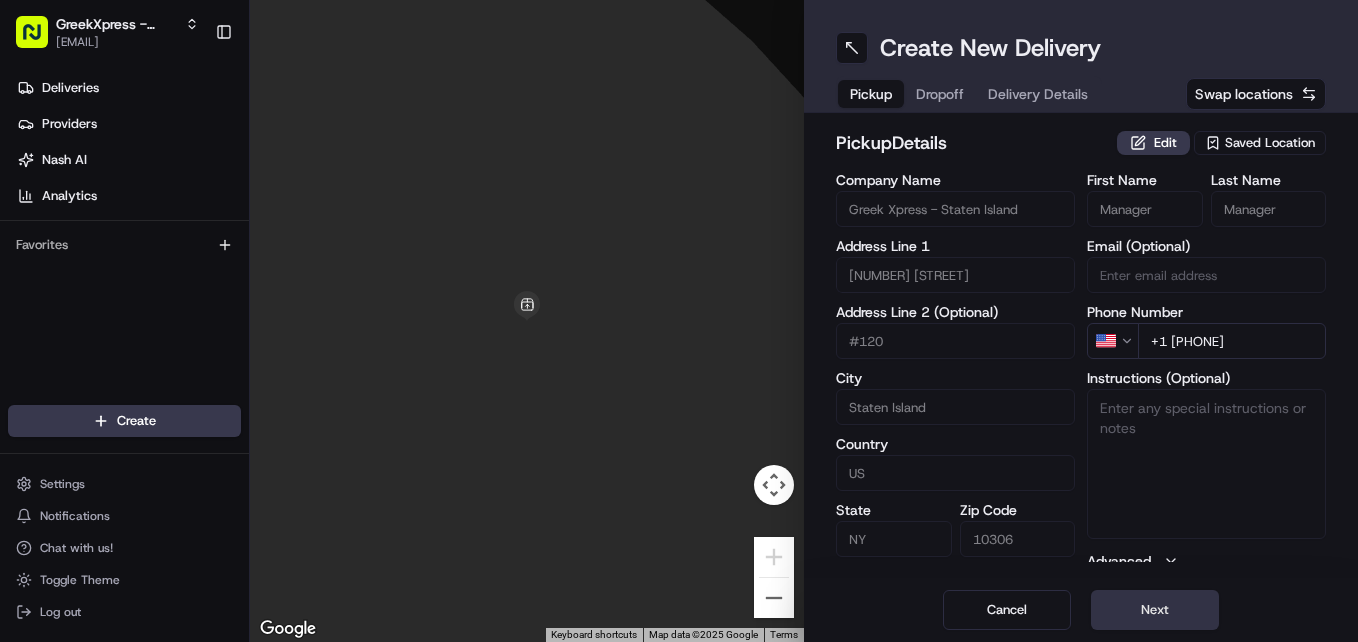 click on "Next" at bounding box center [1155, 610] 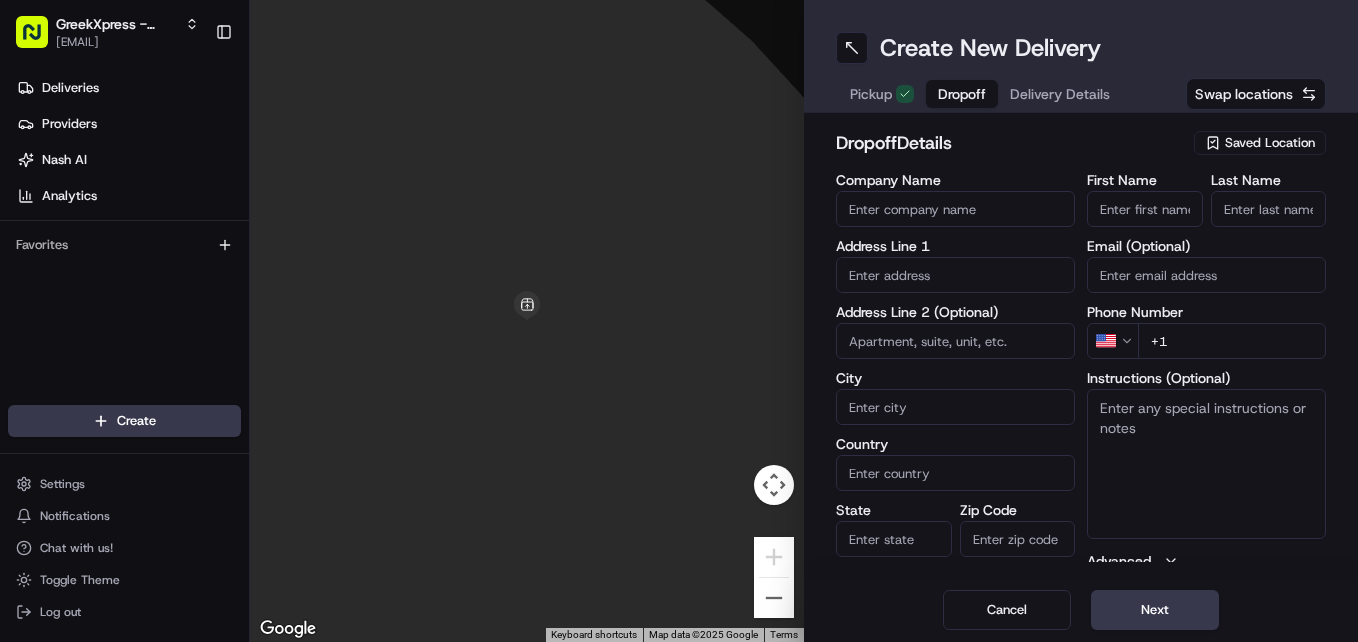 click on "First Name" at bounding box center (1145, 209) 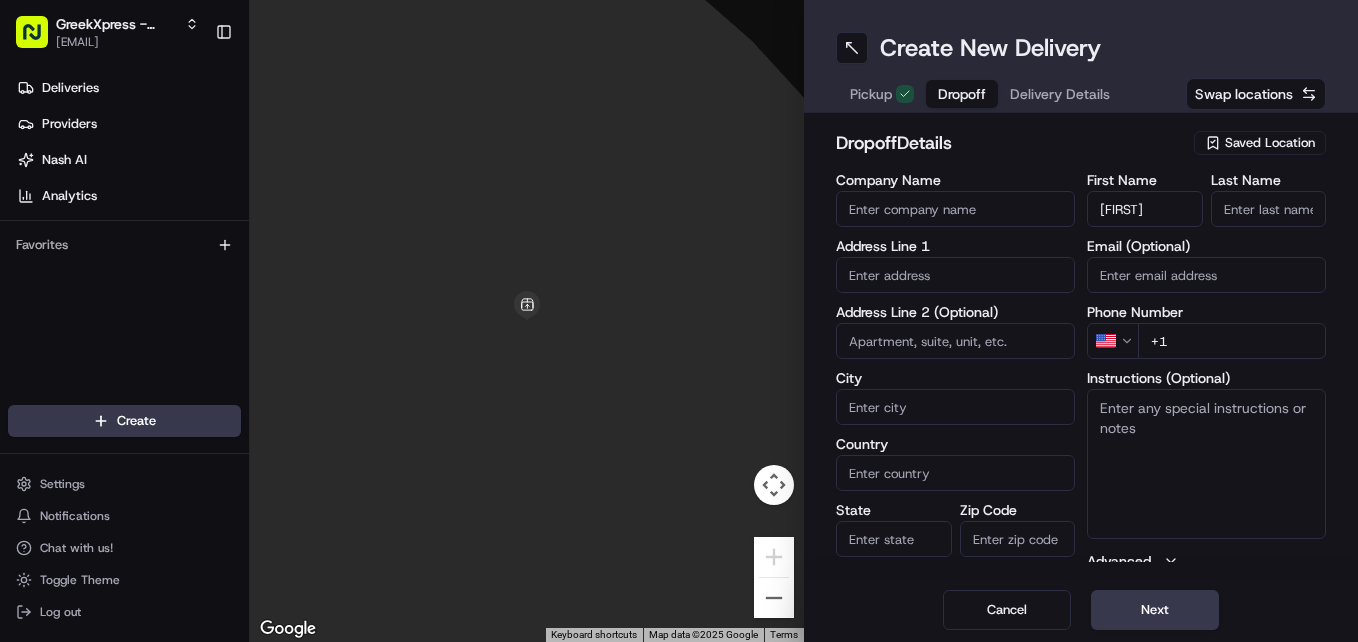 type on "debbie" 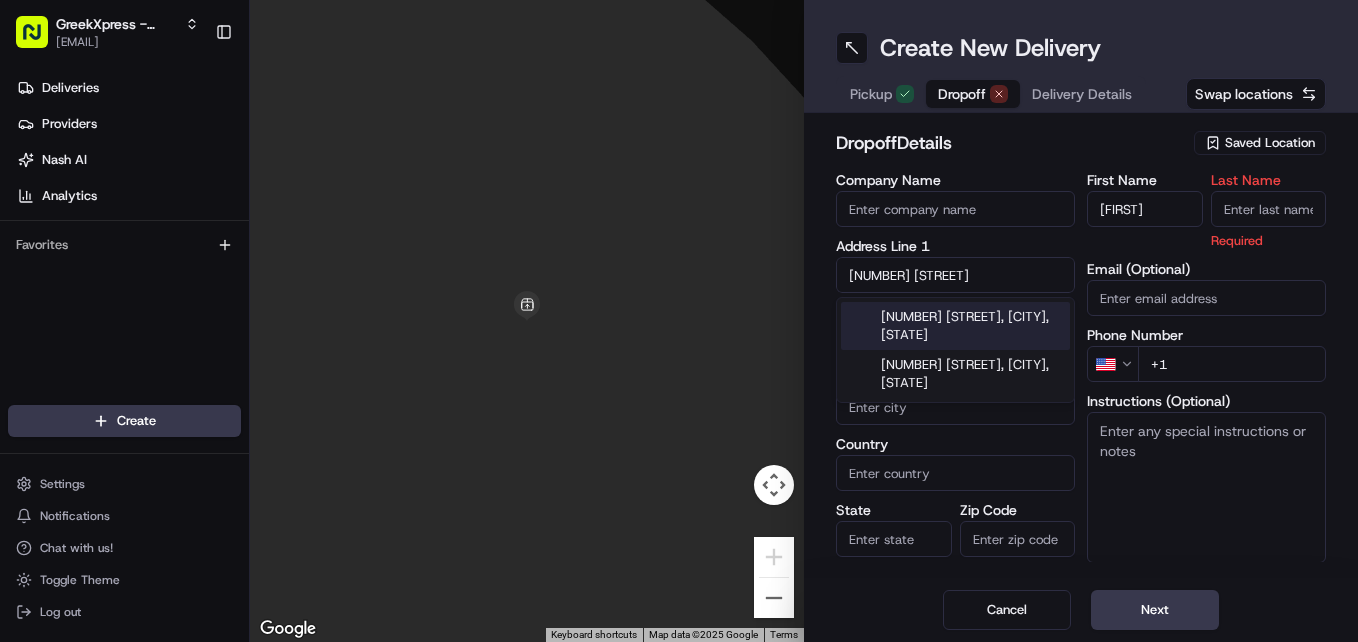 click on "107 Ebbitts Street, Staten Island, NY" at bounding box center (955, 326) 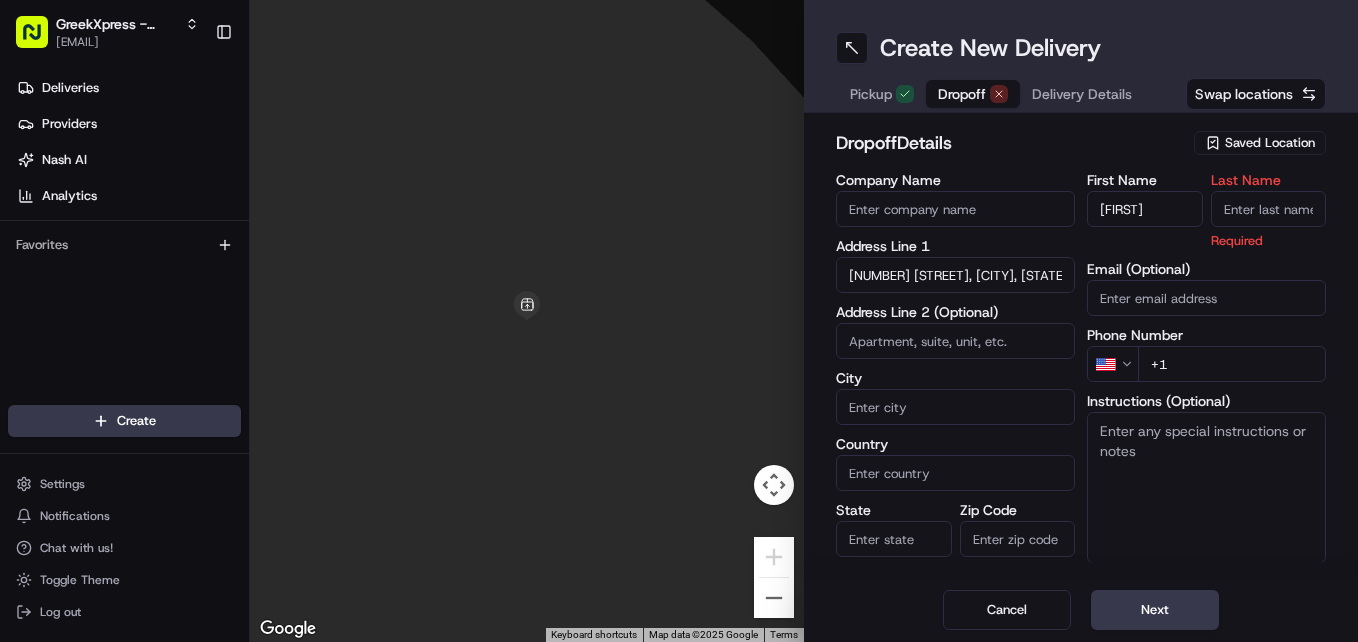 type on "[NUMBER] [STREET], [CITY], [STATE], [COUNTRY]" 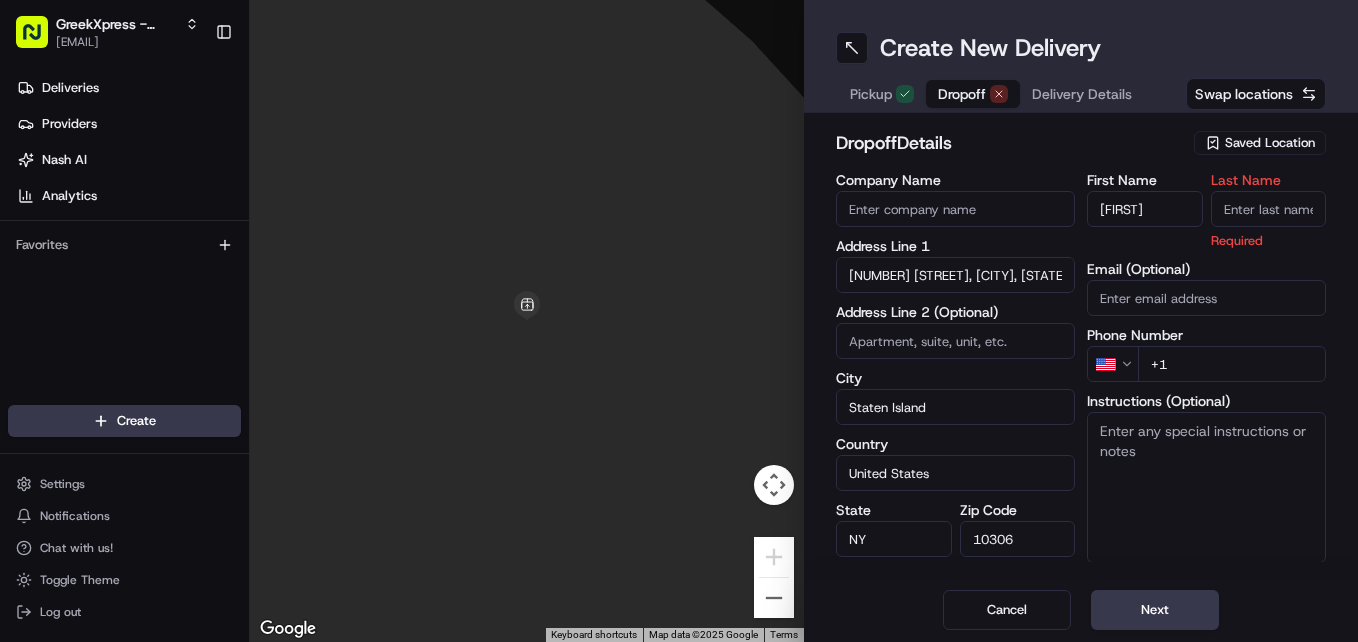 type on "107 Ebbitts Street" 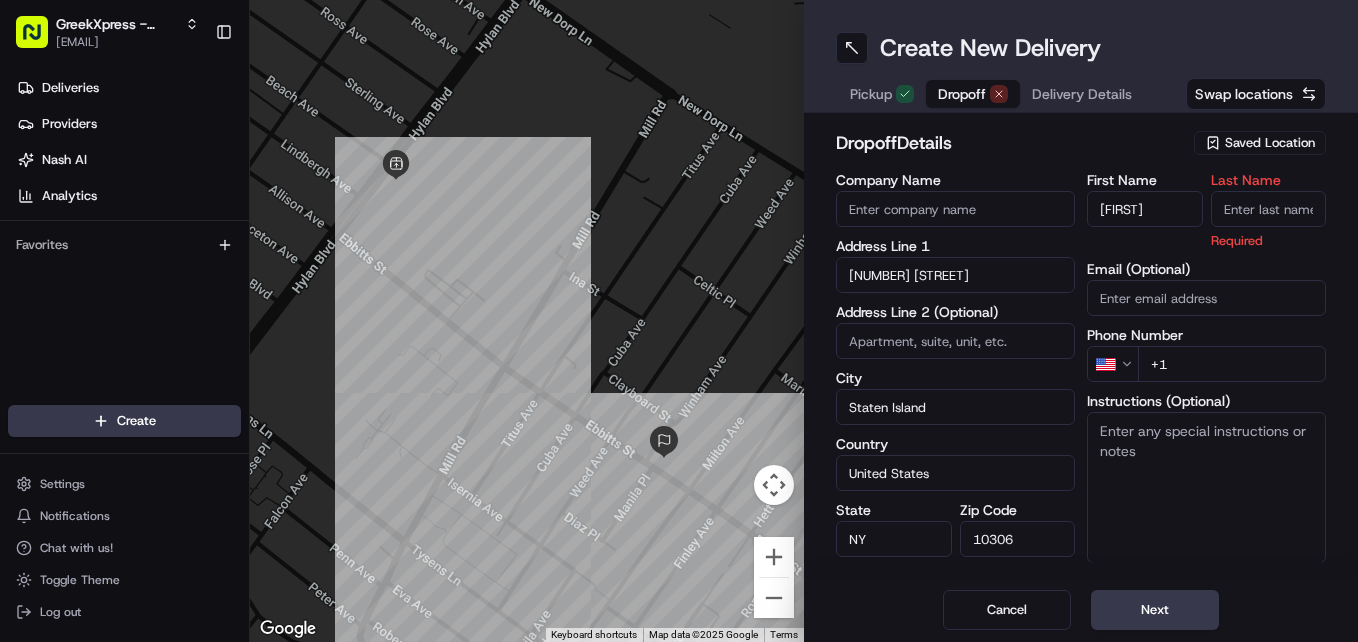click on "Last Name" at bounding box center (1269, 209) 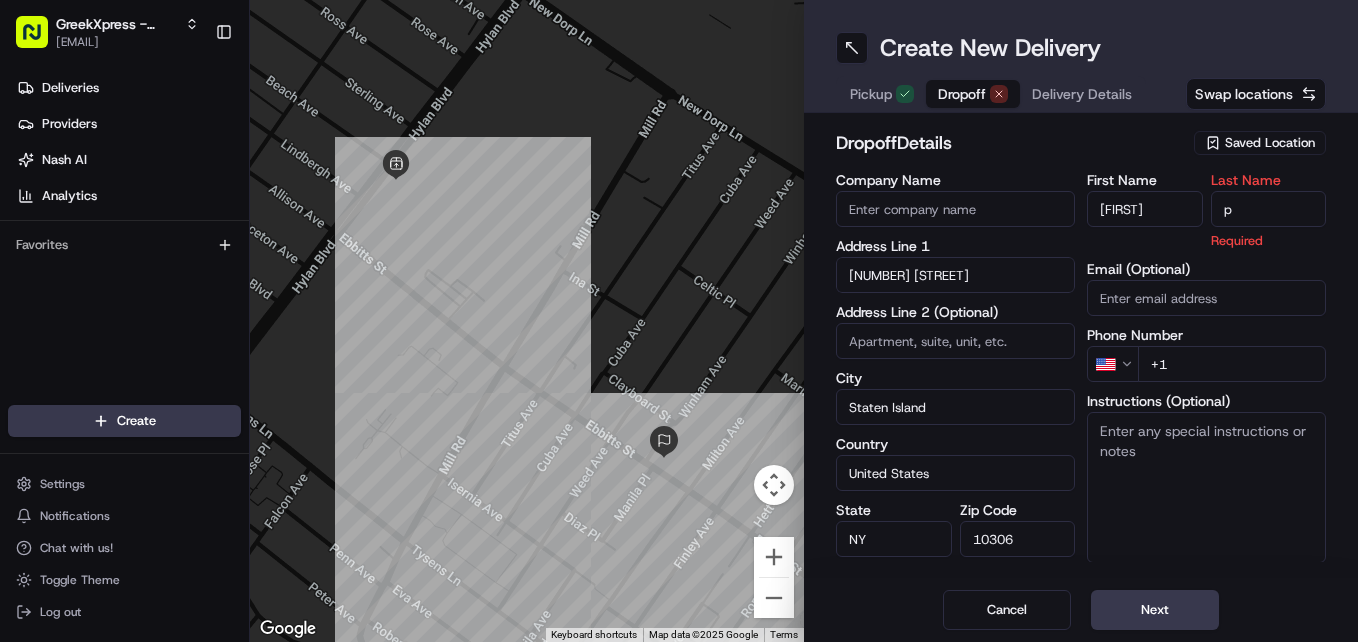 type on "p" 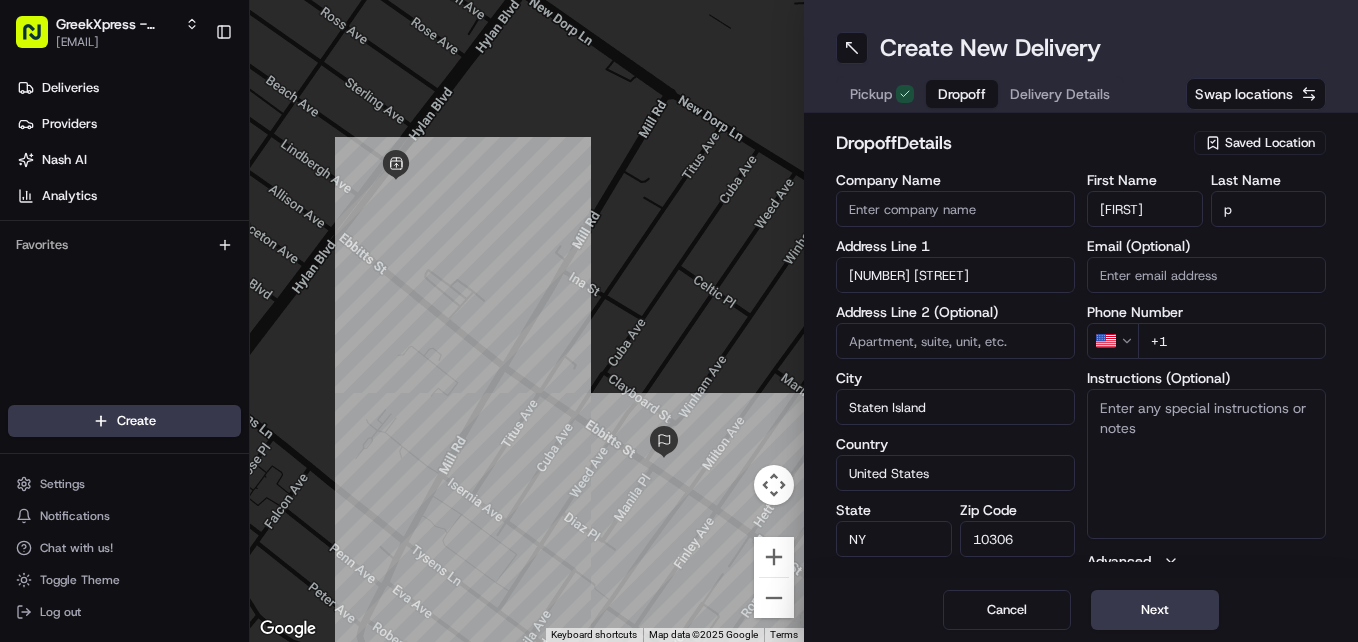 click on "Delivery Details" at bounding box center (1060, 94) 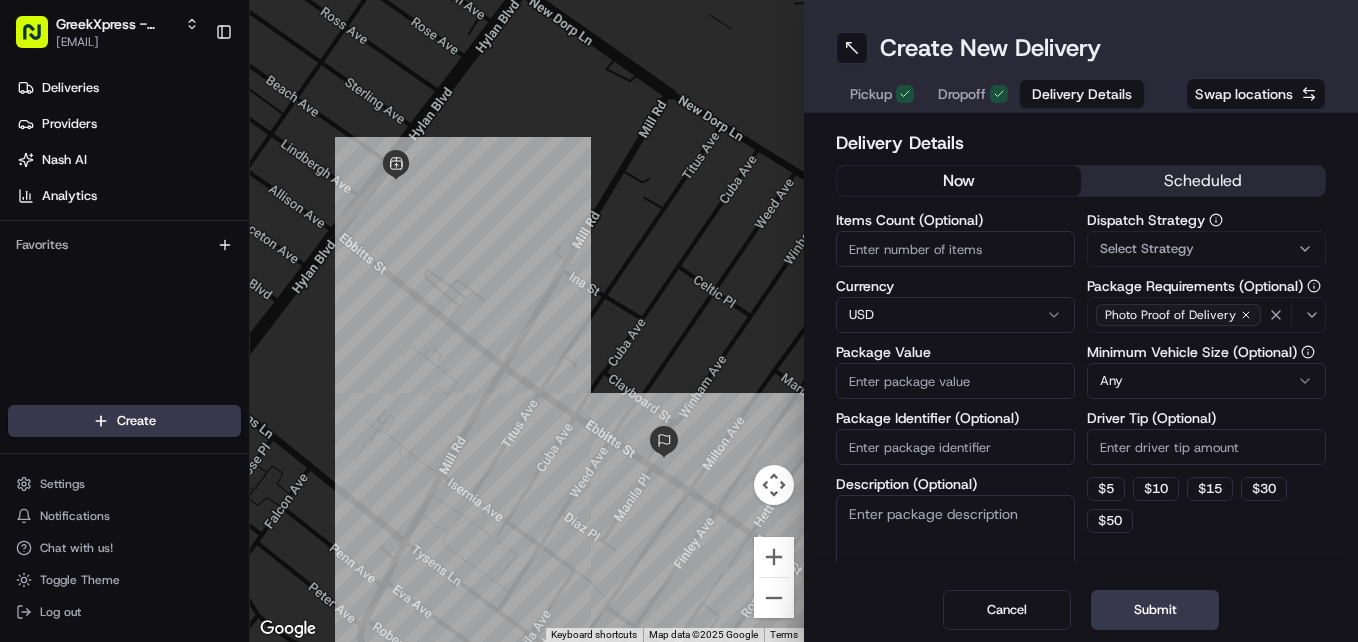 click on "Dropoff" at bounding box center [962, 94] 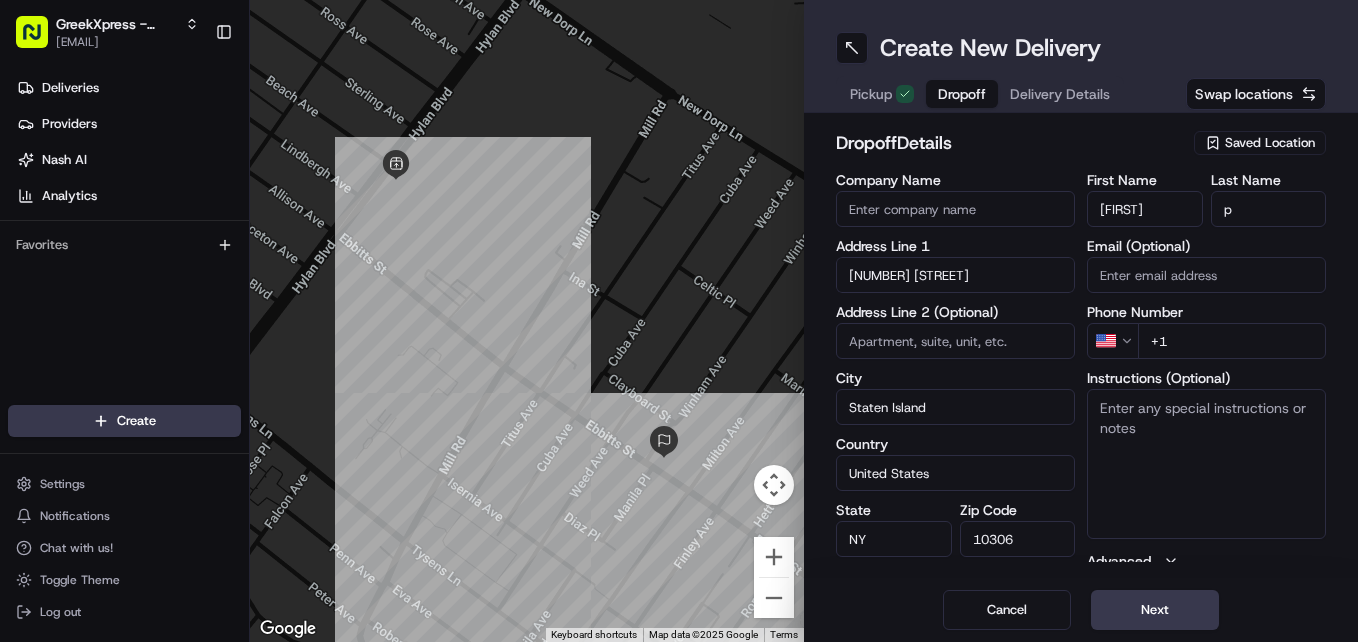 click on "+1" at bounding box center [1232, 341] 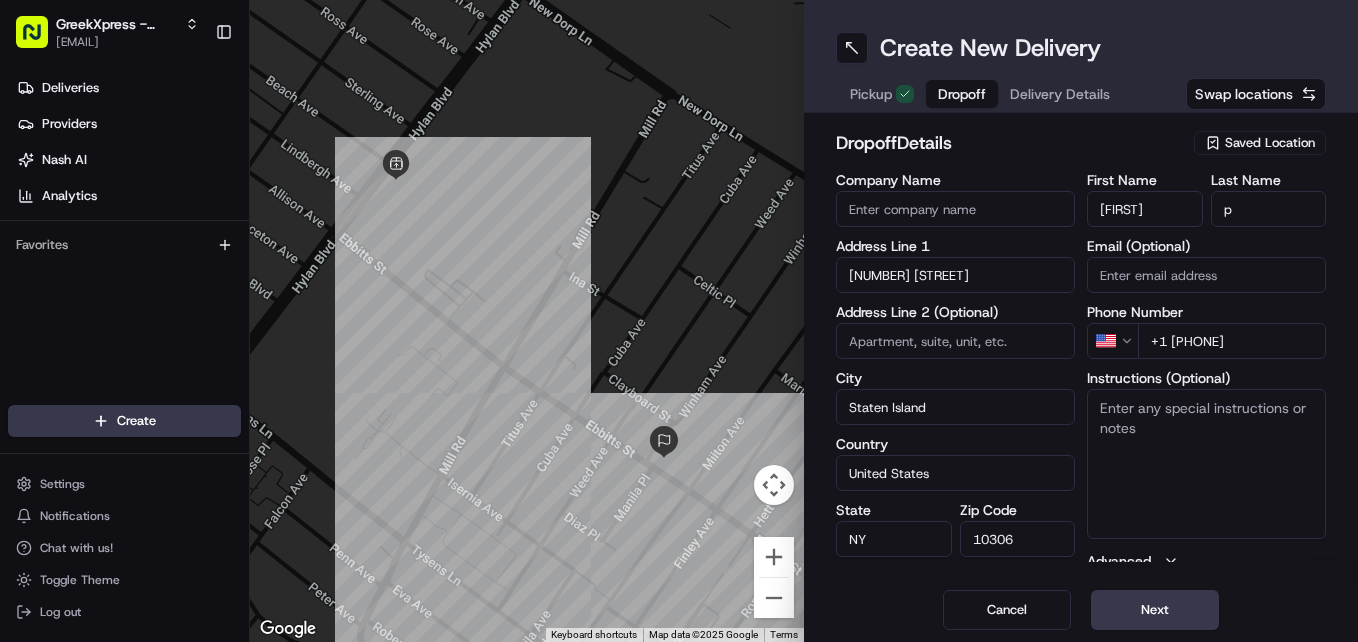 type on "+1 718 979 6839" 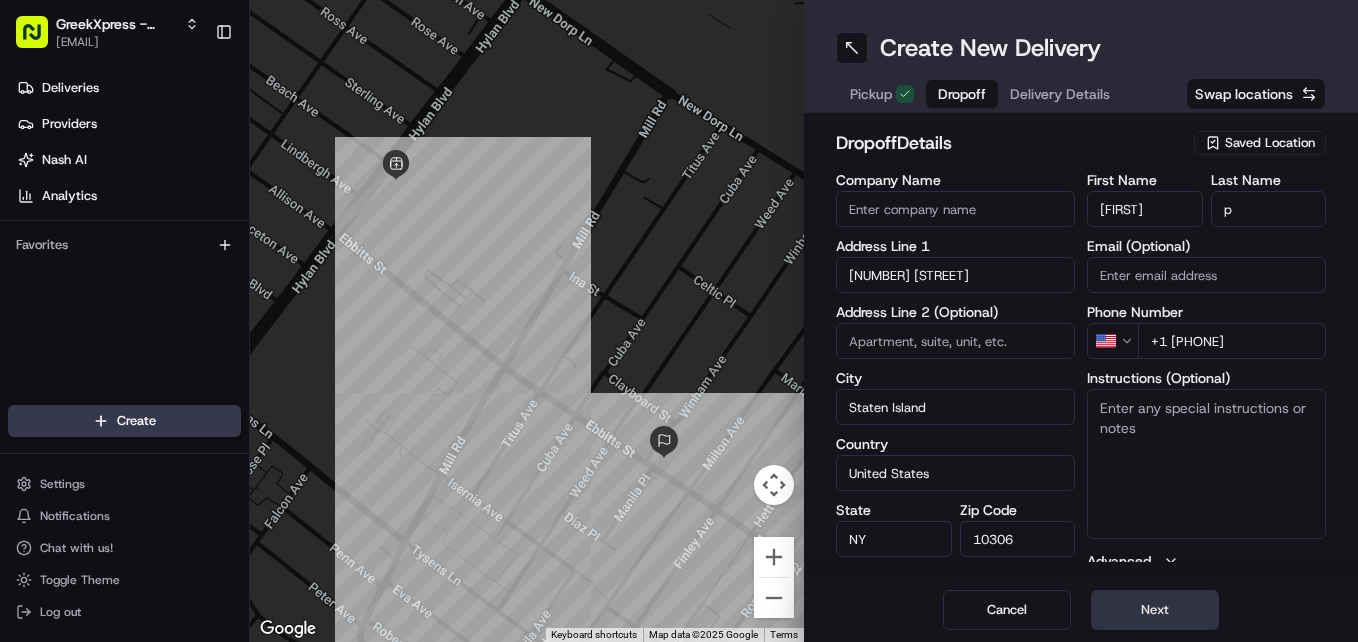 click on "Next" at bounding box center (1155, 610) 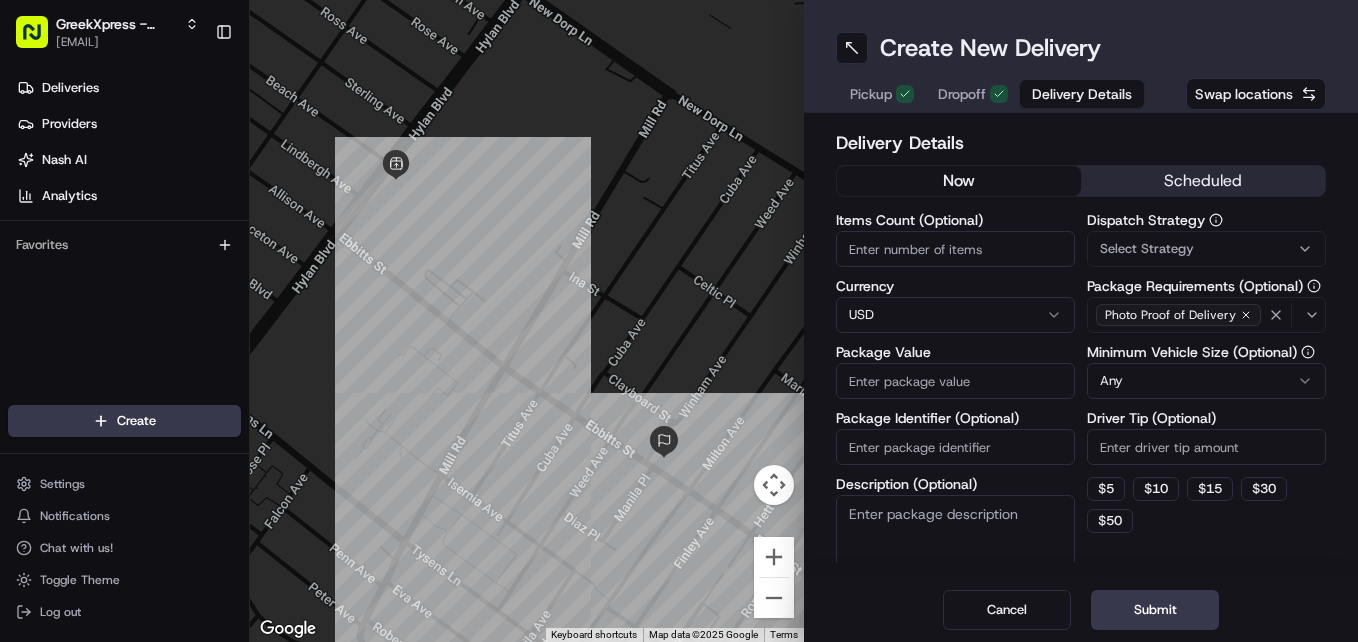 click on "Driver Tip (Optional)" at bounding box center (1206, 447) 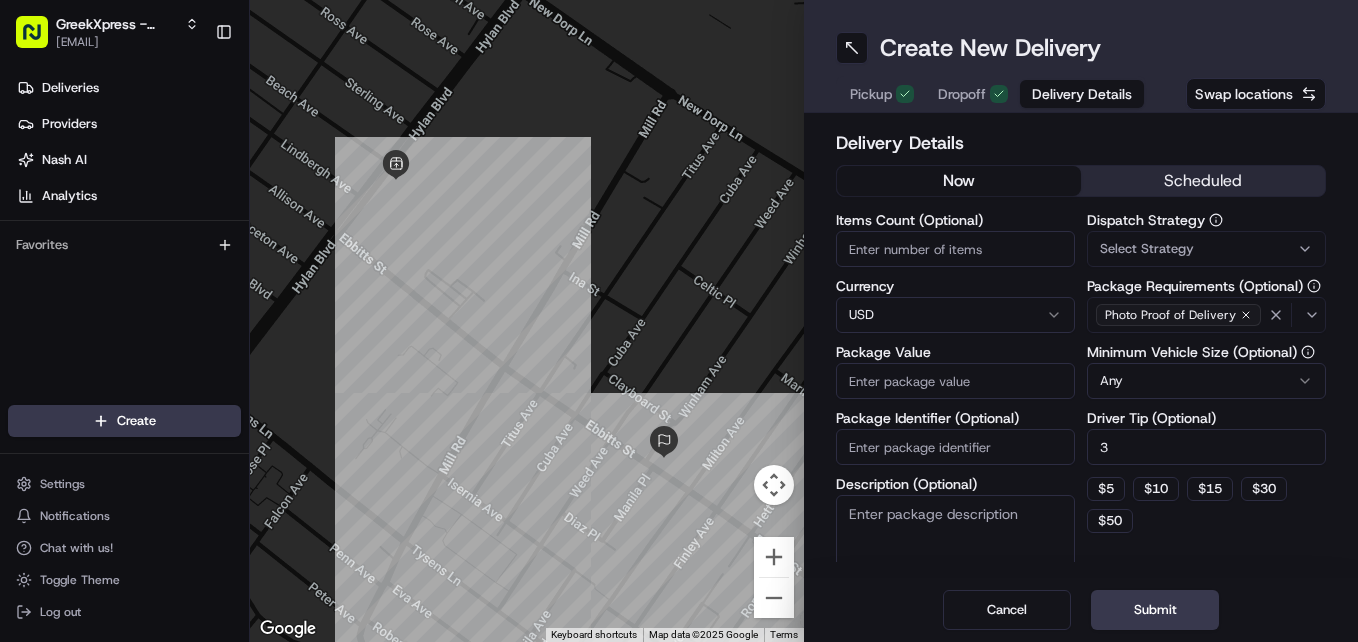 type on "3" 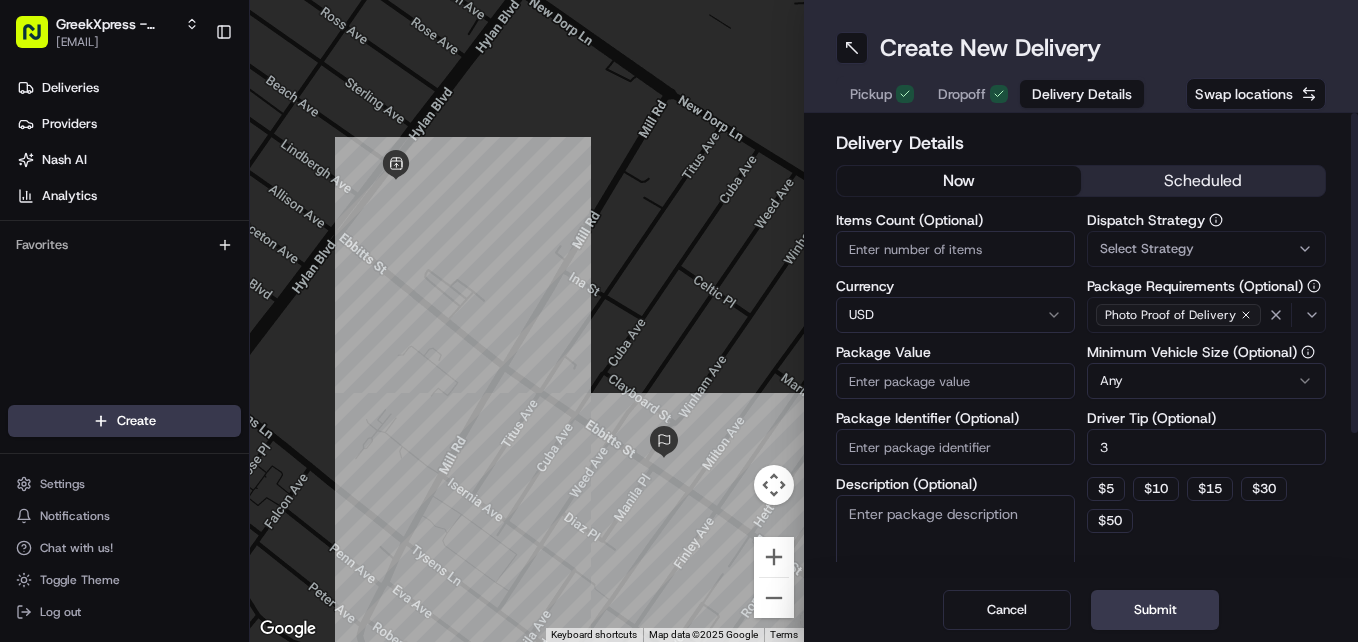 click on "Items Count (Optional)" at bounding box center (955, 249) 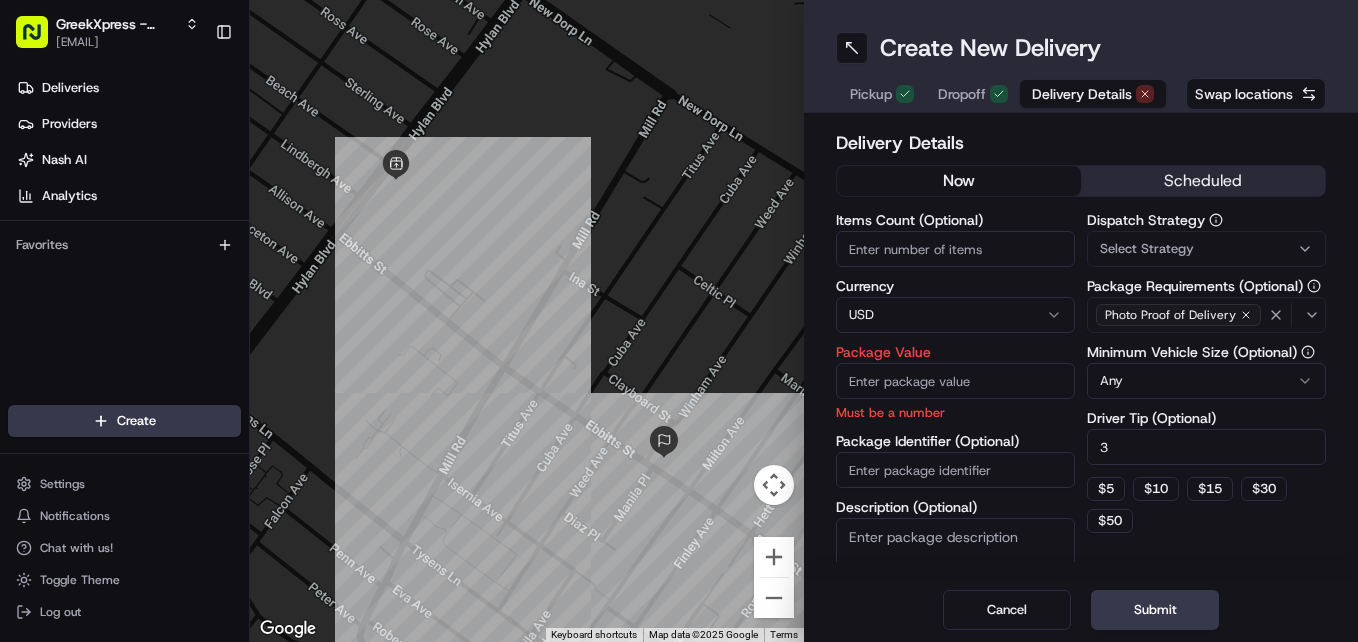 click on "Dropoff" at bounding box center [962, 94] 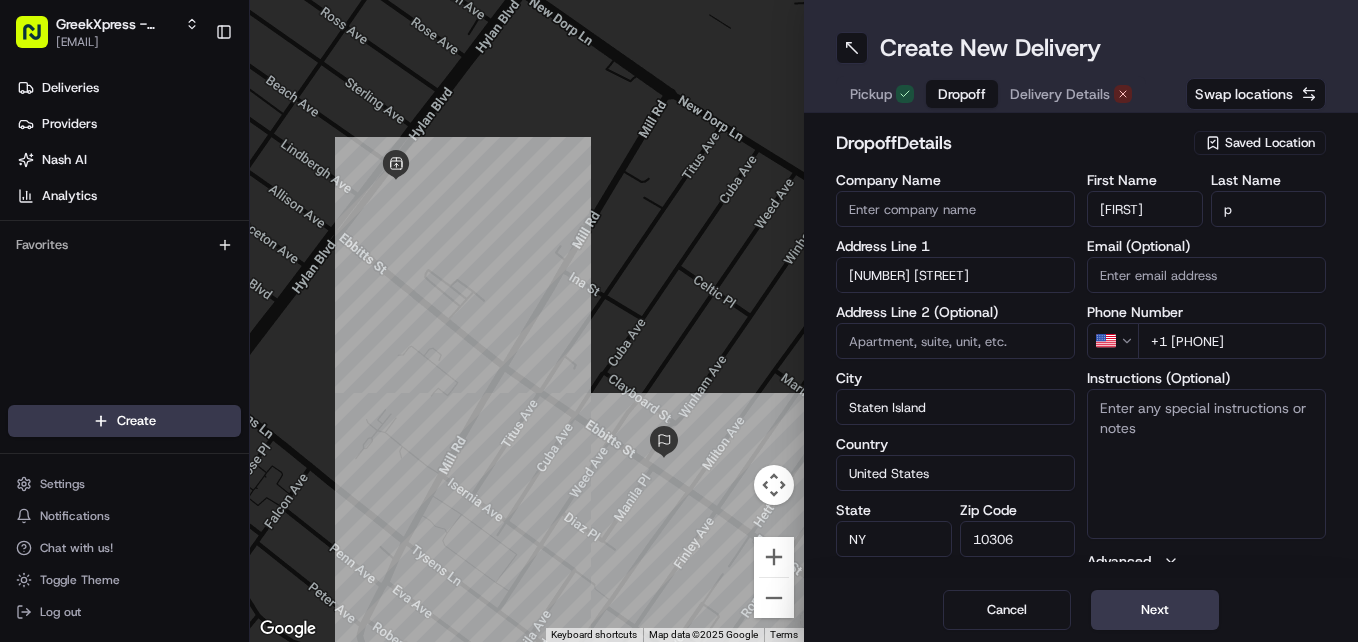 click on "Delivery Details" at bounding box center (1060, 94) 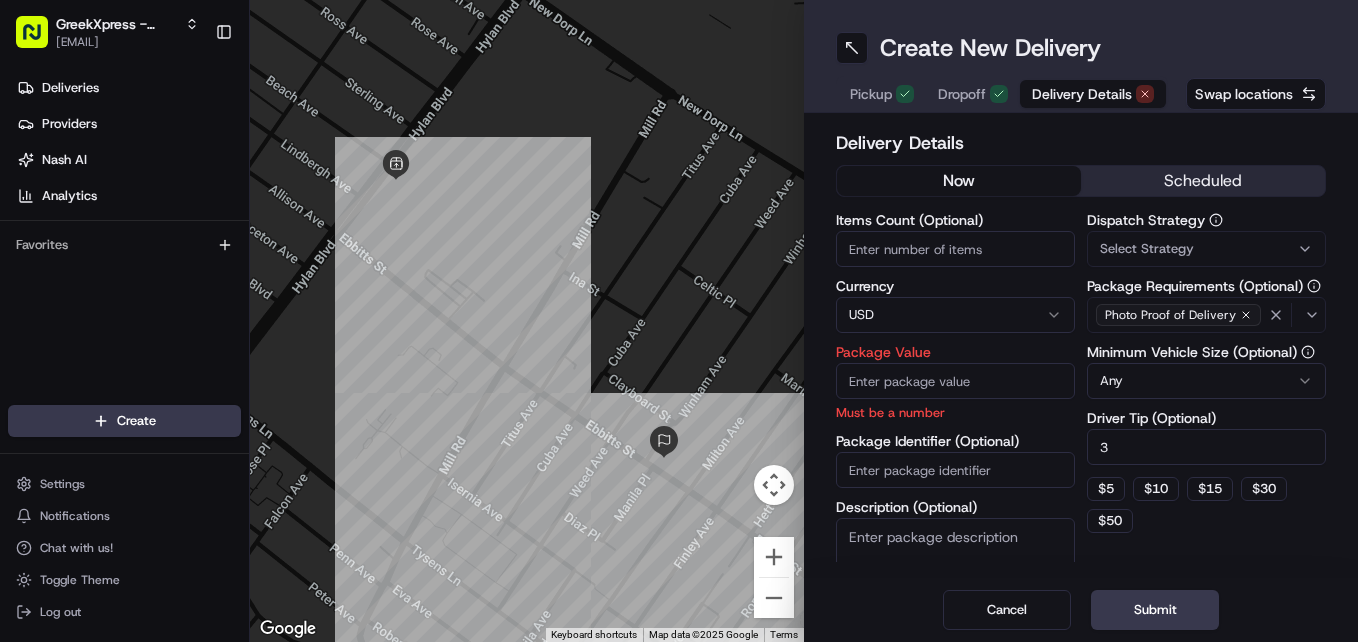 type 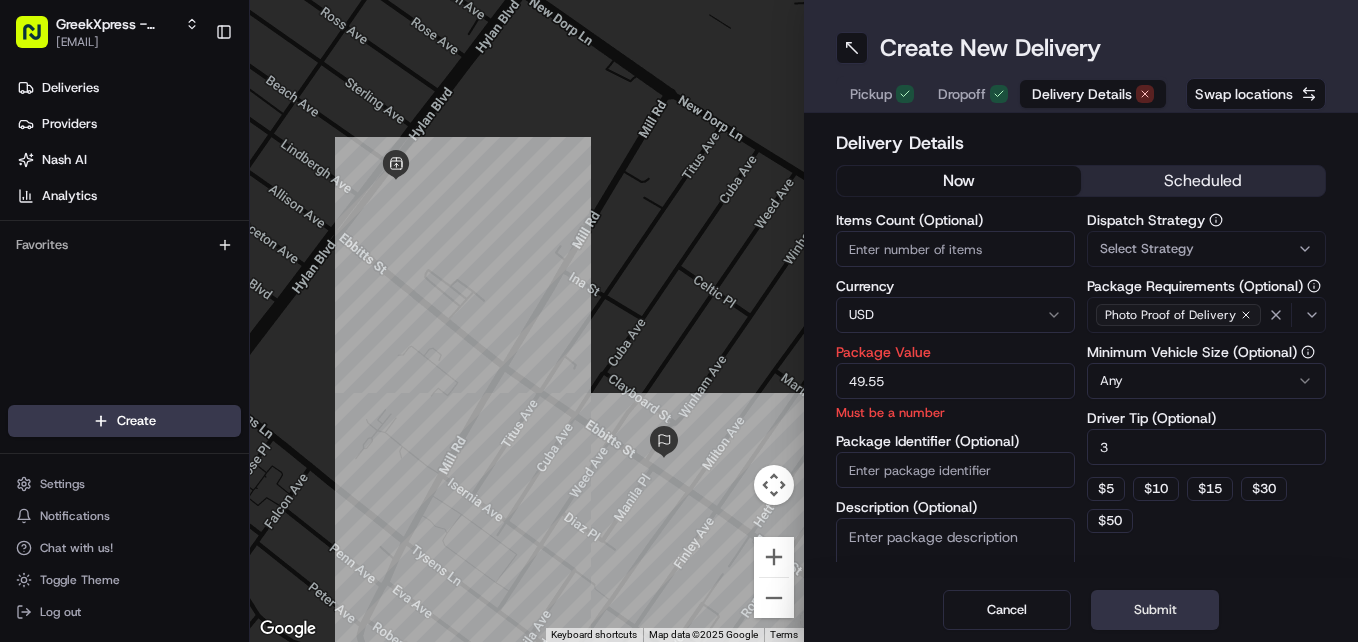 type on "49.55" 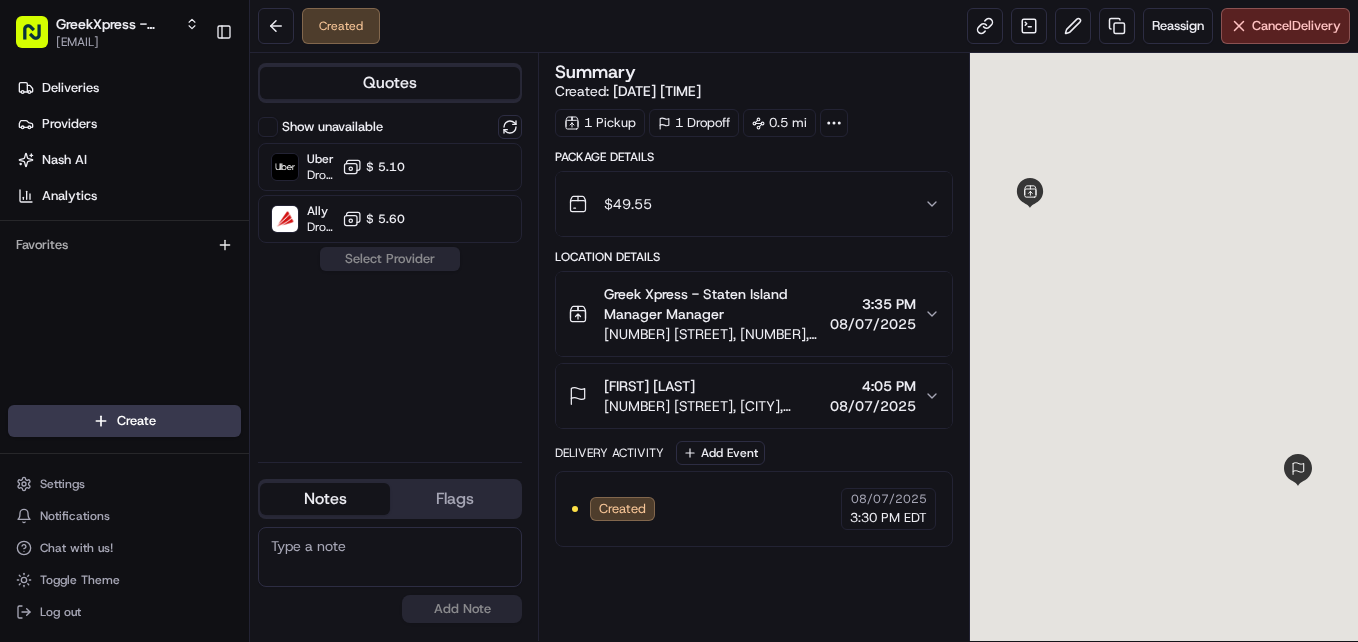 scroll, scrollTop: 0, scrollLeft: 0, axis: both 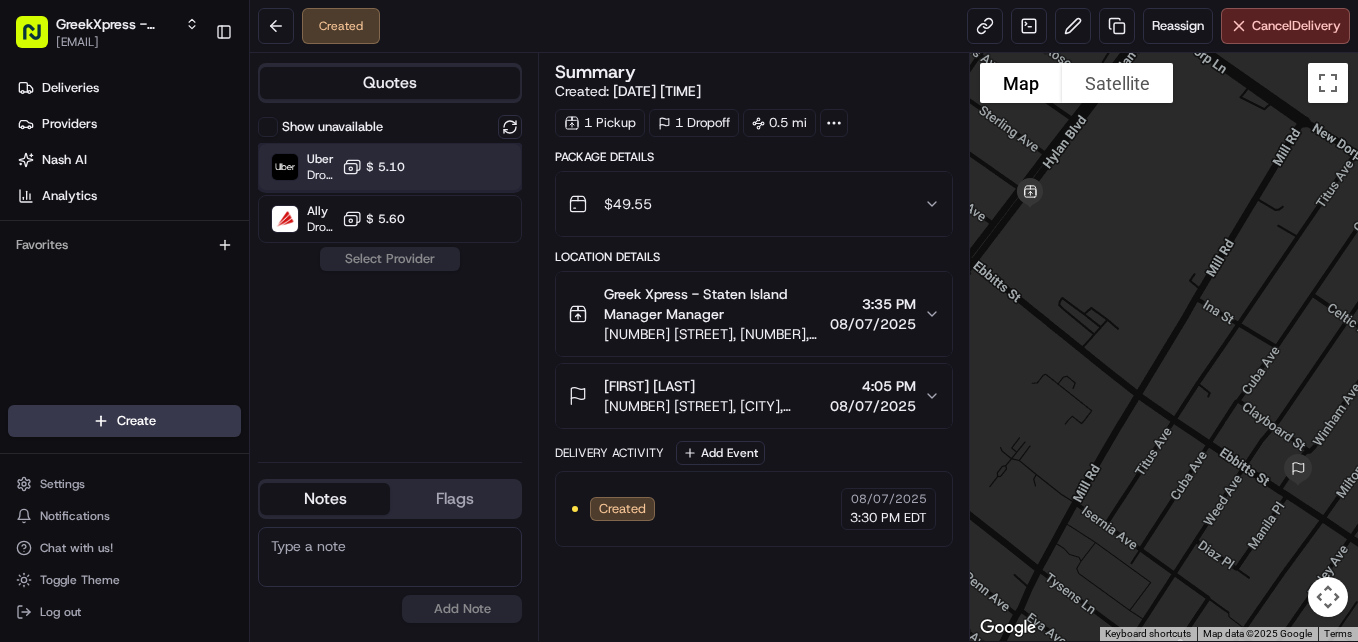 click on "Uber Dropoff ETA   21 minutes $   5.10" at bounding box center (390, 167) 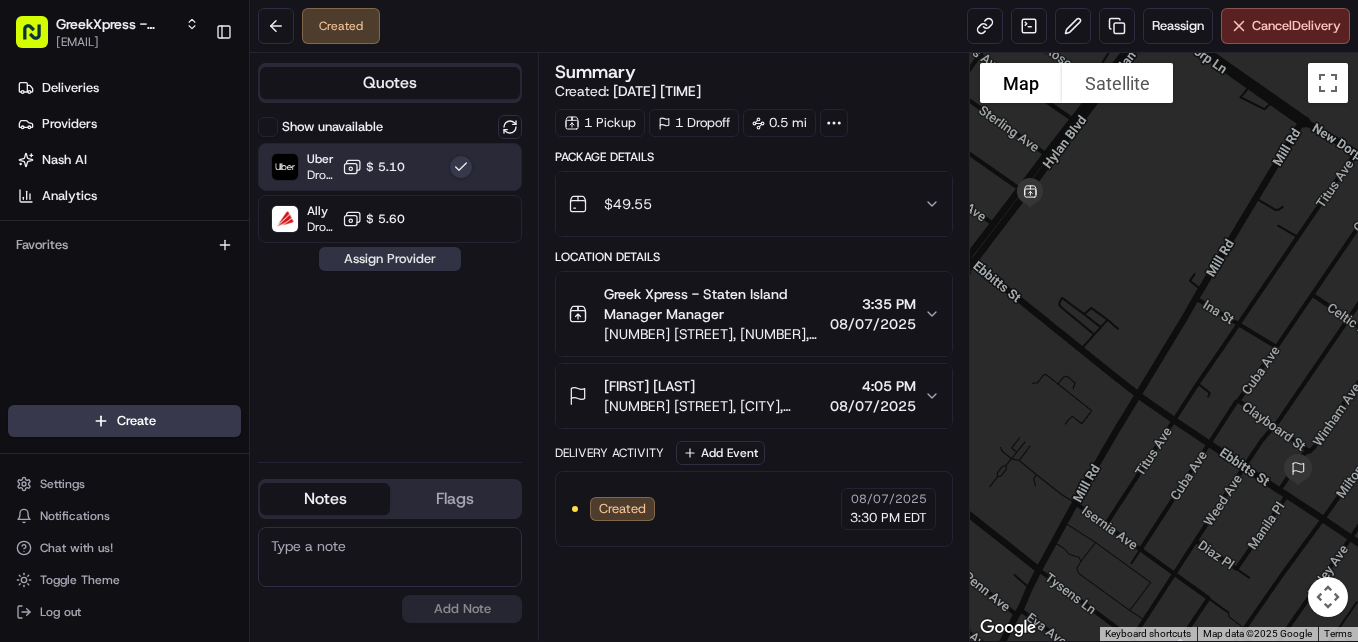 click on "Assign Provider" at bounding box center [390, 259] 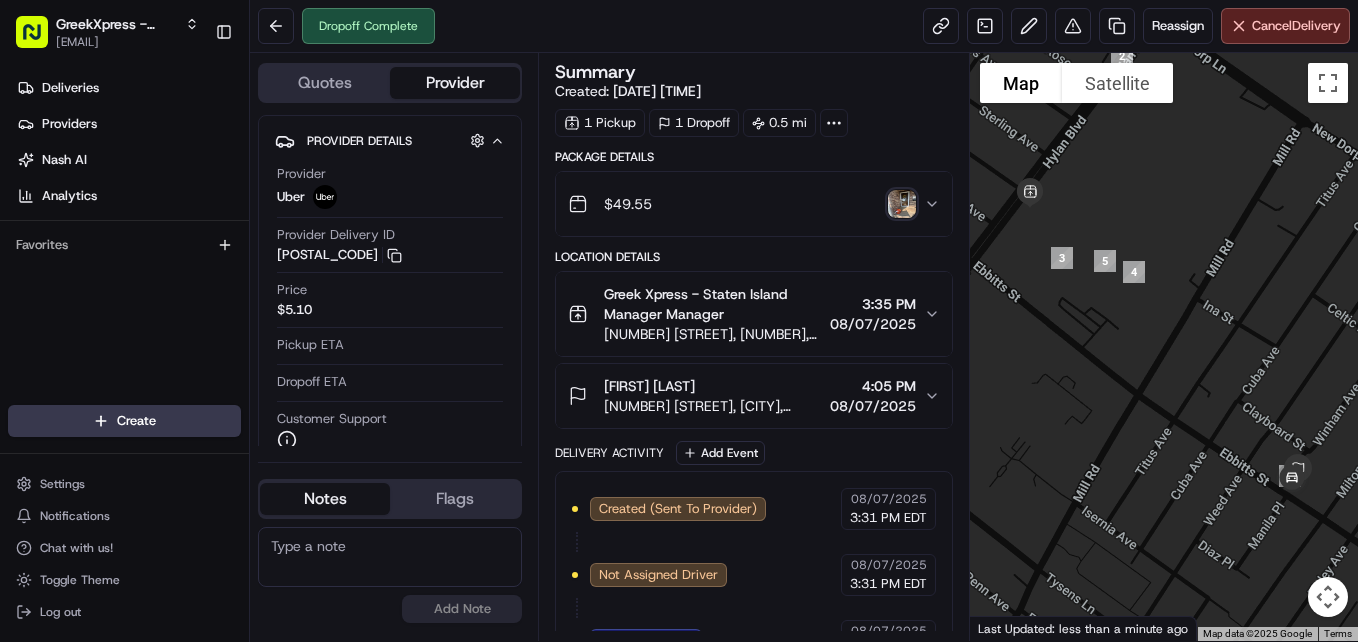 drag, startPoint x: 0, startPoint y: 327, endPoint x: 0, endPoint y: 636, distance: 309 